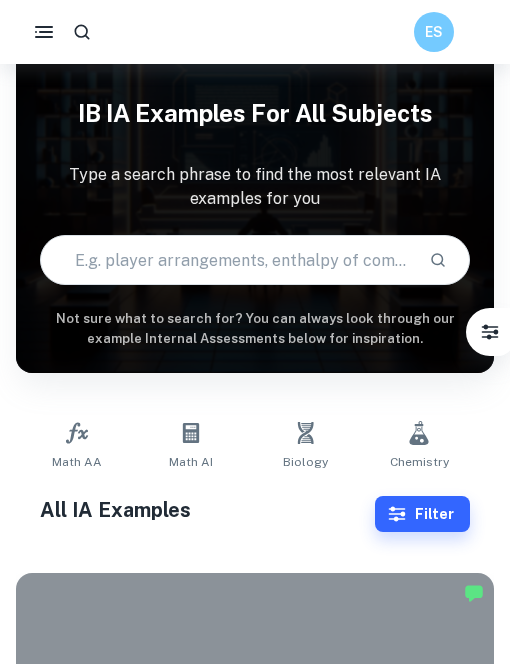 scroll, scrollTop: 84, scrollLeft: 0, axis: vertical 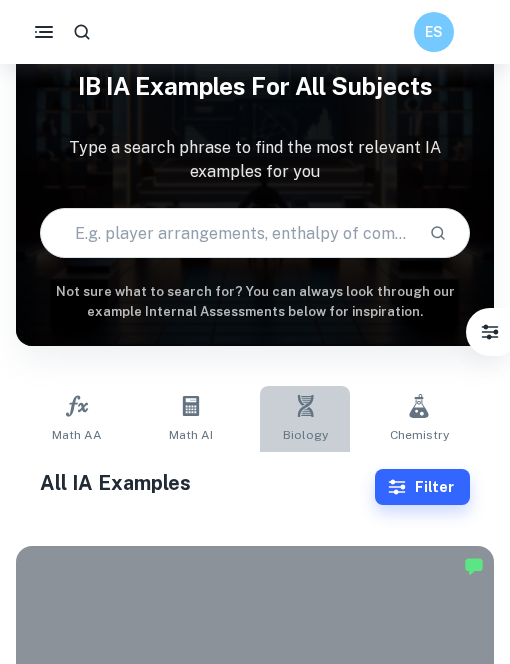 click on "Biology" at bounding box center [305, 419] 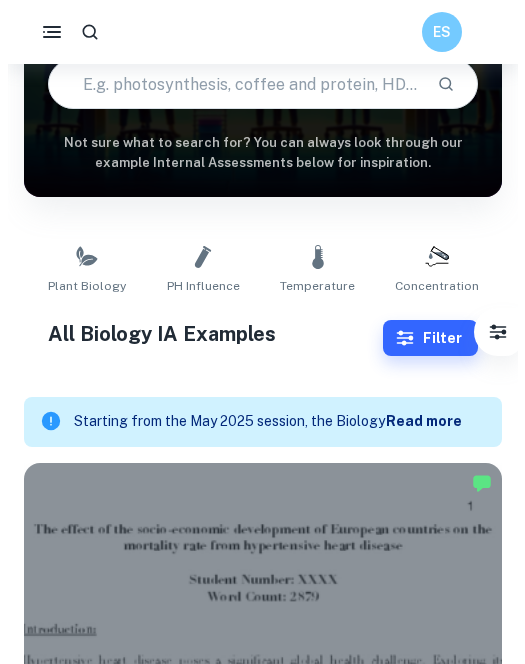 scroll, scrollTop: 253, scrollLeft: 0, axis: vertical 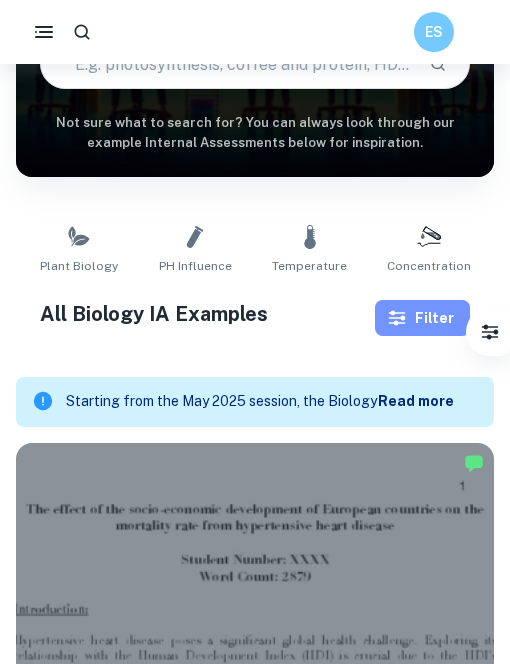 click on "Filter" at bounding box center (422, 318) 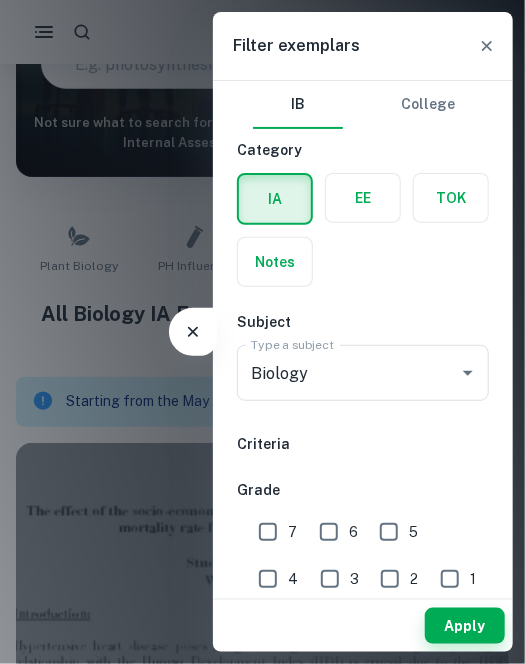 click on "7" at bounding box center (268, 532) 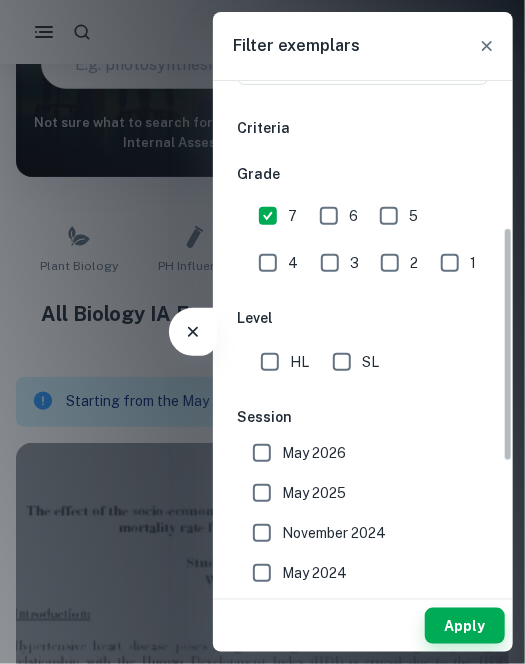 scroll, scrollTop: 355, scrollLeft: 0, axis: vertical 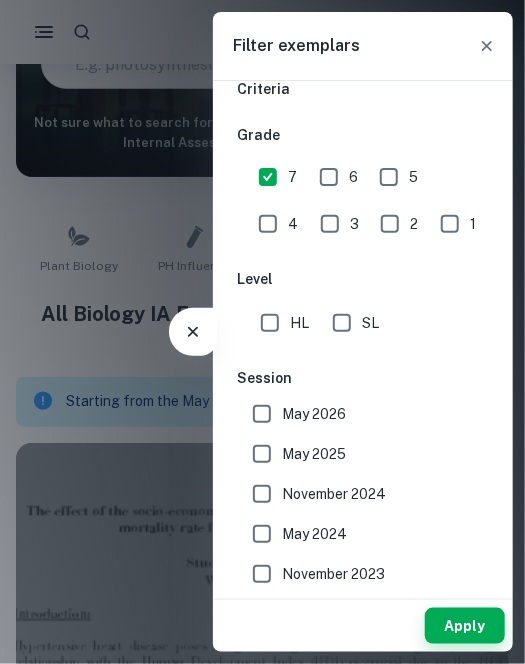 click on "HL" at bounding box center (270, 323) 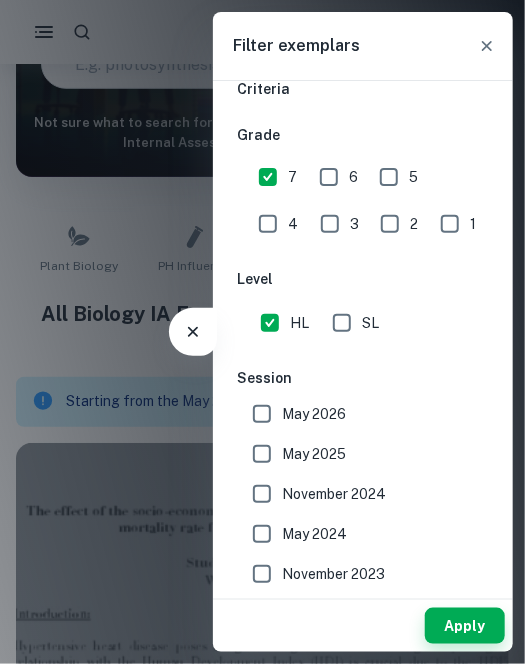 click on "May 2026" at bounding box center [314, 414] 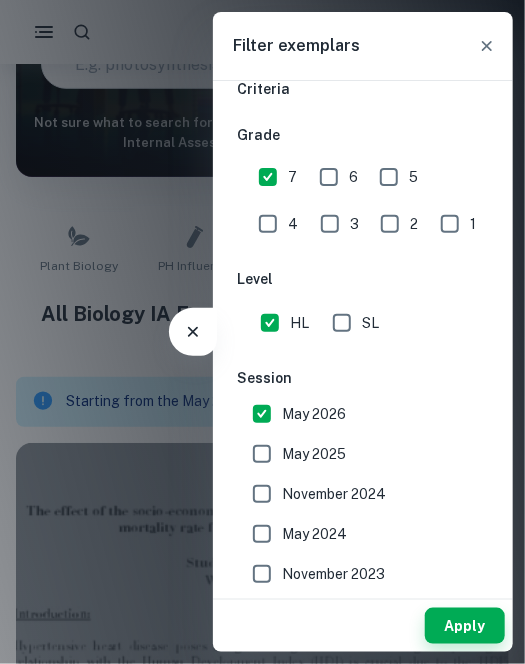 click on "May 2025" at bounding box center [357, 454] 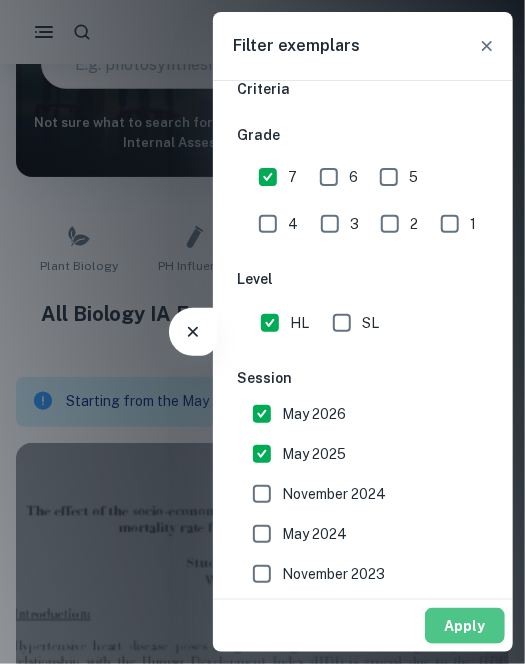 click on "Apply" at bounding box center (465, 626) 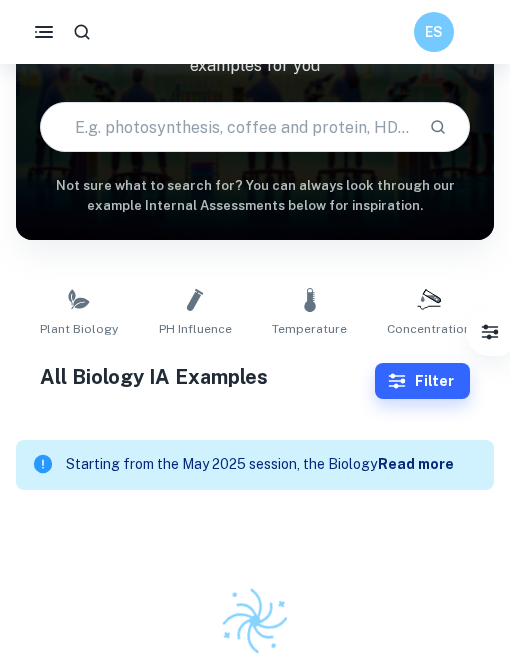 scroll, scrollTop: 253, scrollLeft: 0, axis: vertical 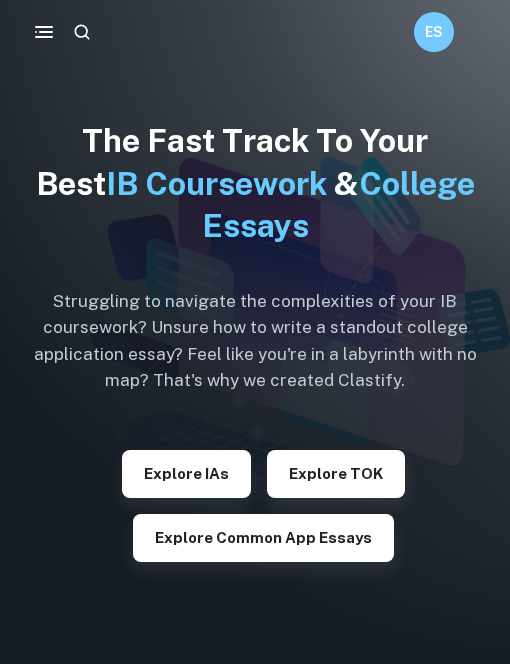 click on "Explore Common App essays" at bounding box center [263, 530] 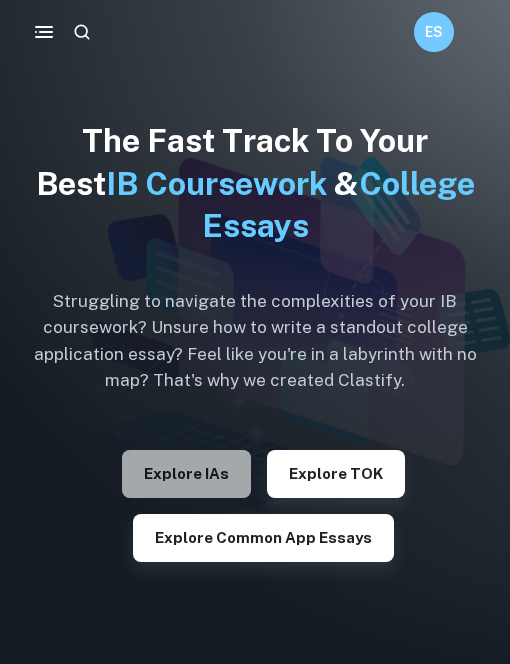 click on "Explore IAs" at bounding box center [186, 474] 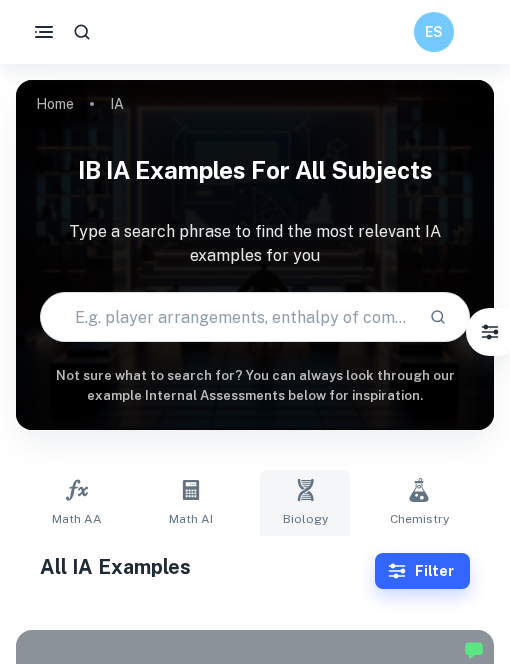 scroll, scrollTop: 0, scrollLeft: 22, axis: horizontal 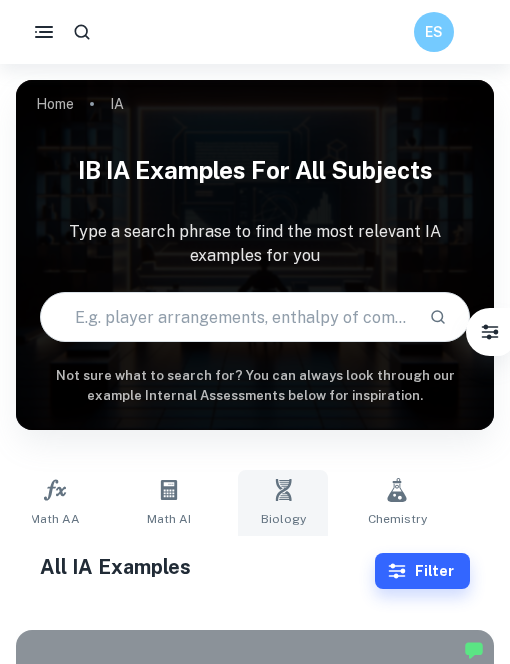 click 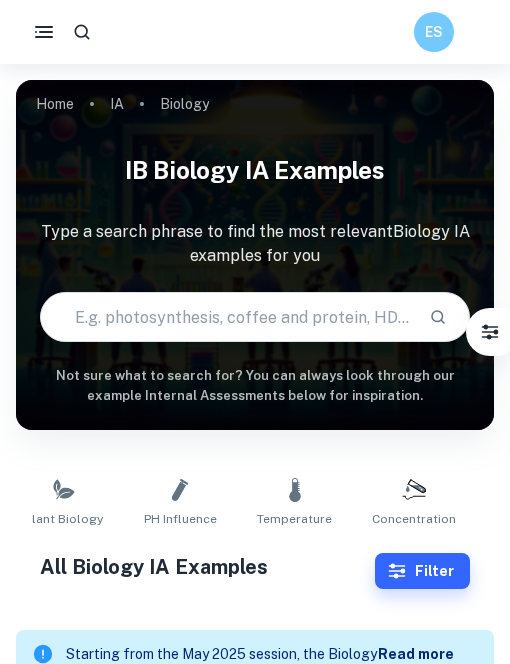 scroll, scrollTop: 0, scrollLeft: 16, axis: horizontal 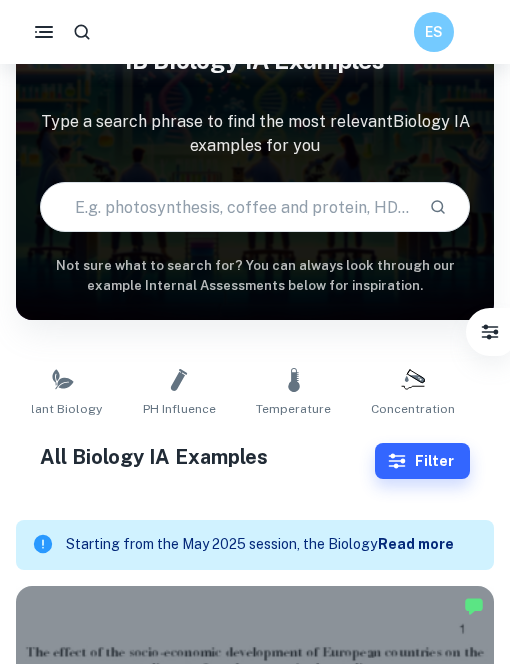 click at bounding box center [227, 207] 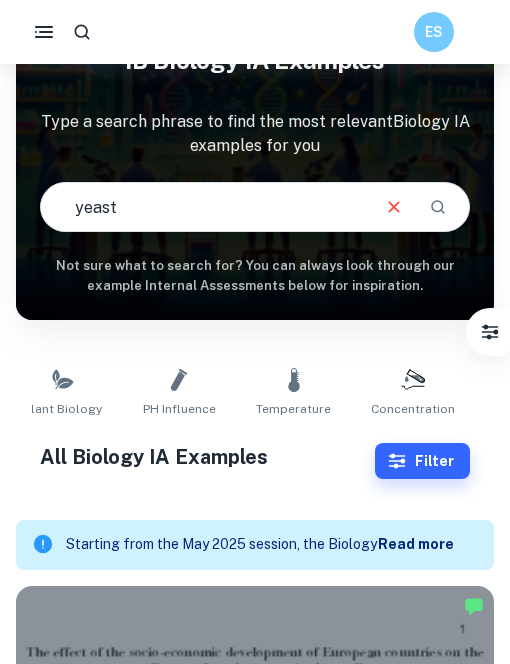 type on "yeast" 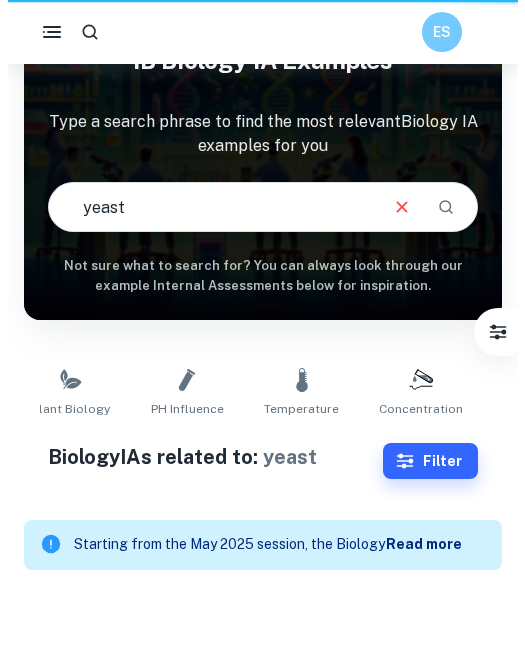 scroll, scrollTop: 0, scrollLeft: 0, axis: both 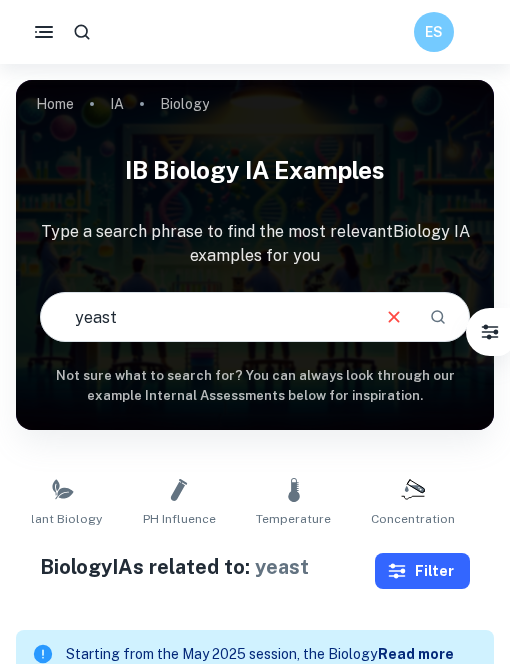 click on "Filter" at bounding box center (422, 571) 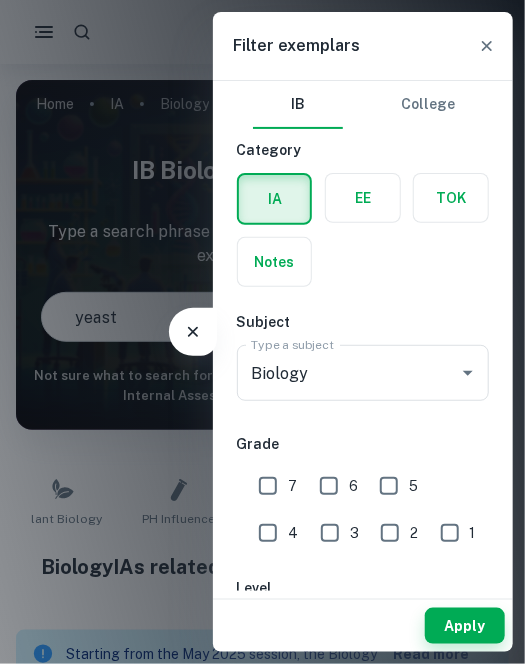 click on "Filter Filter exemplars IB College Category IA EE TOK Notes Subject Type a subject Biology Type a subject Grade 7 6 5 4 3 2 1 Level HL SL Session May [YEAR] May [YEAR] November [YEAR] May [YEAR] November [YEAR] May [YEAR] November [YEAR] May [YEAR] November [YEAR] May [YEAR] Other   Apply" at bounding box center [436, 571] 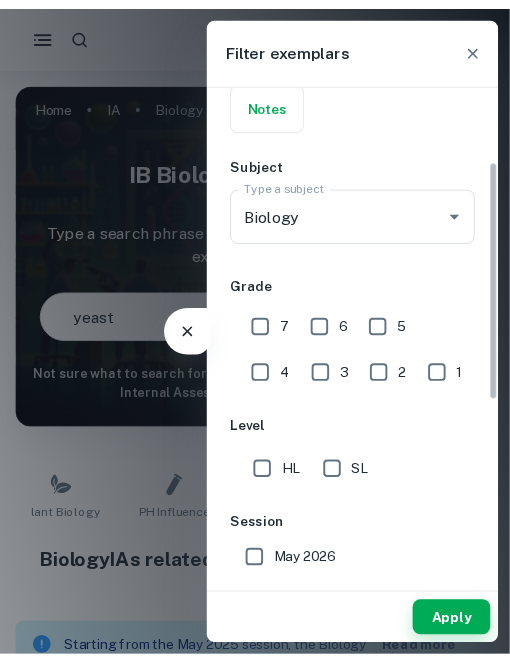 scroll, scrollTop: 160, scrollLeft: 0, axis: vertical 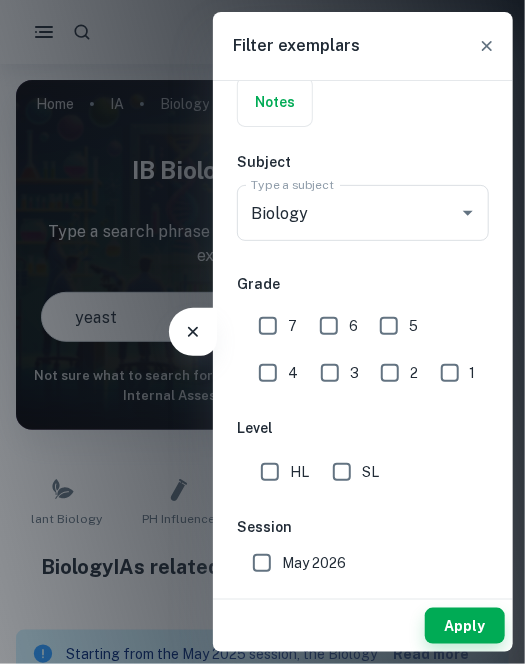 click on "7" at bounding box center (268, 326) 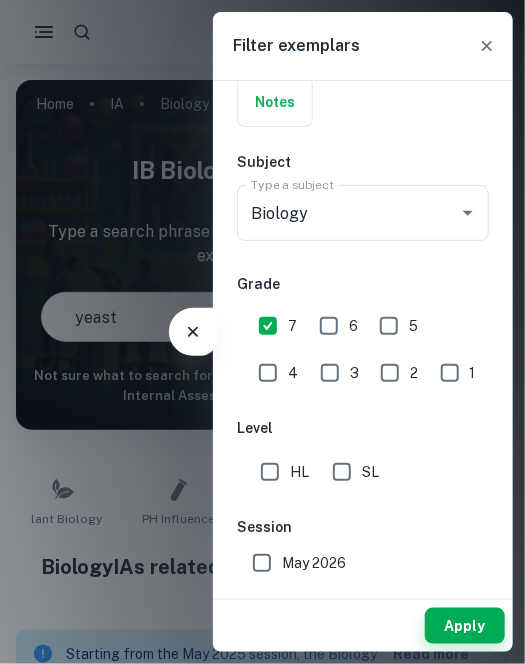 click on "7" at bounding box center (268, 326) 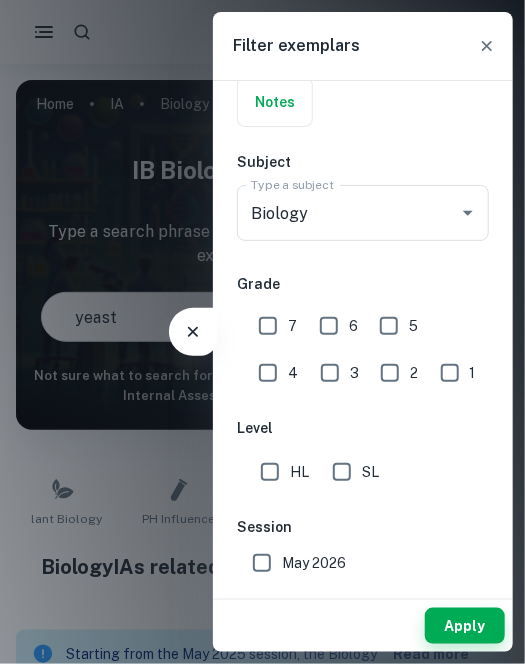 click on "HL" at bounding box center (270, 472) 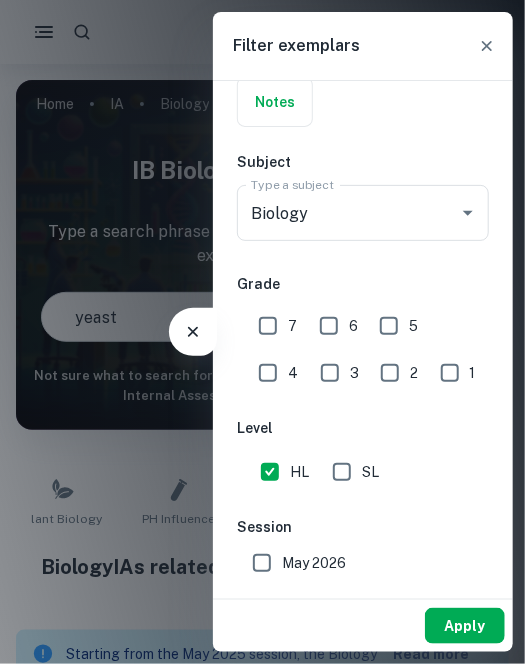 click on "Apply" at bounding box center (465, 626) 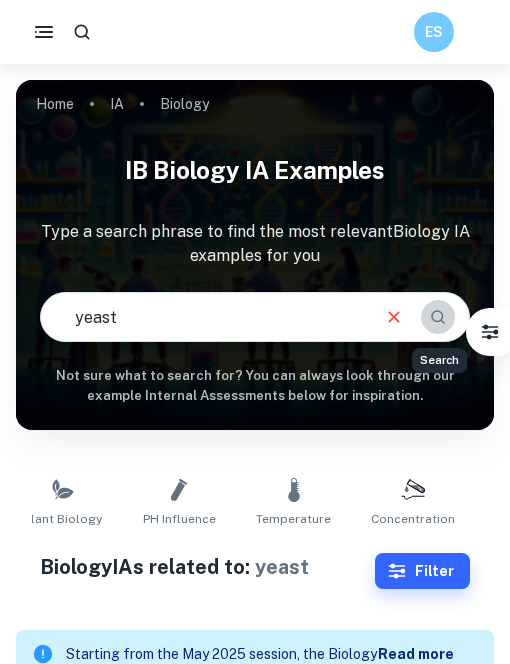 click 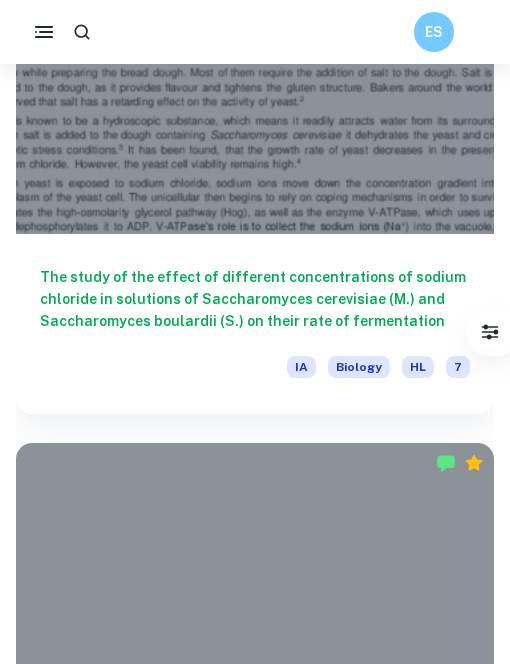 scroll, scrollTop: 858, scrollLeft: 0, axis: vertical 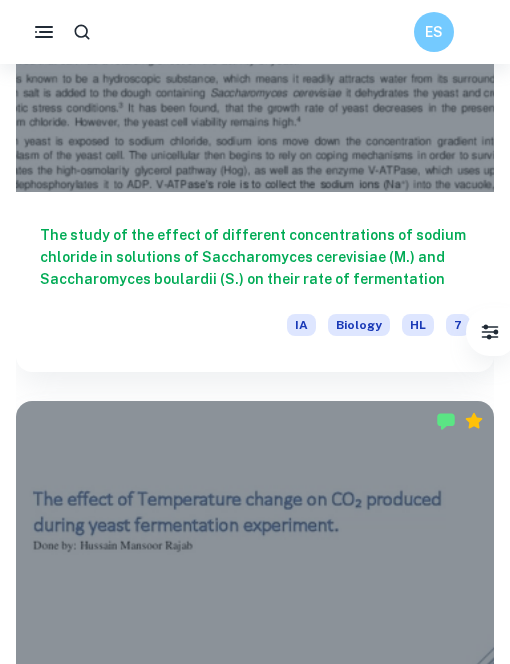 click on "The study of the effect of different concentrations of sodium chloride in solutions of Saccharomyces cerevisiae (M.) and Saccharomyces boulardii (S.) on their rate of fermentation IA Biology HL 7" at bounding box center (255, 282) 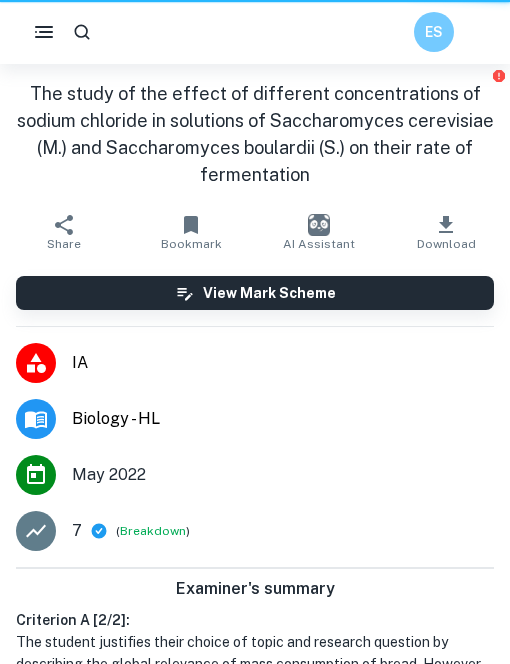 scroll, scrollTop: 0, scrollLeft: 0, axis: both 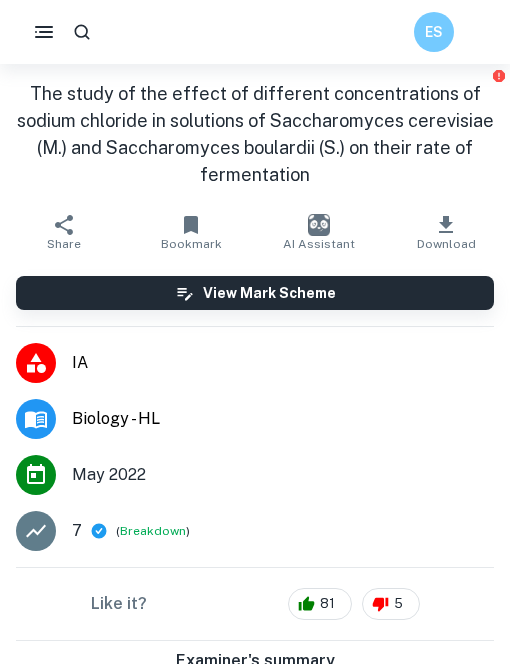 click on "The study of the effect of different concentrations of sodium chloride in solutions of Saccharomyces cerevisiae (M.) and Saccharomyces boulardii (S.) on their rate of fermentation" at bounding box center (255, 134) 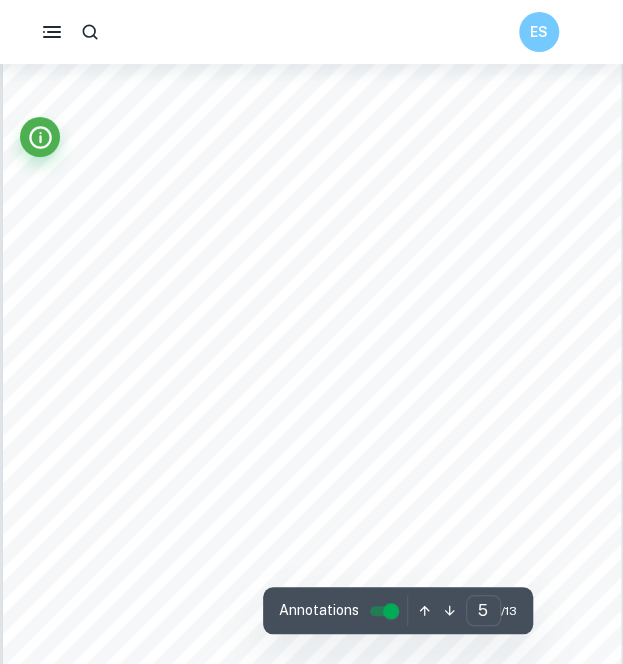 scroll, scrollTop: 3782, scrollLeft: 0, axis: vertical 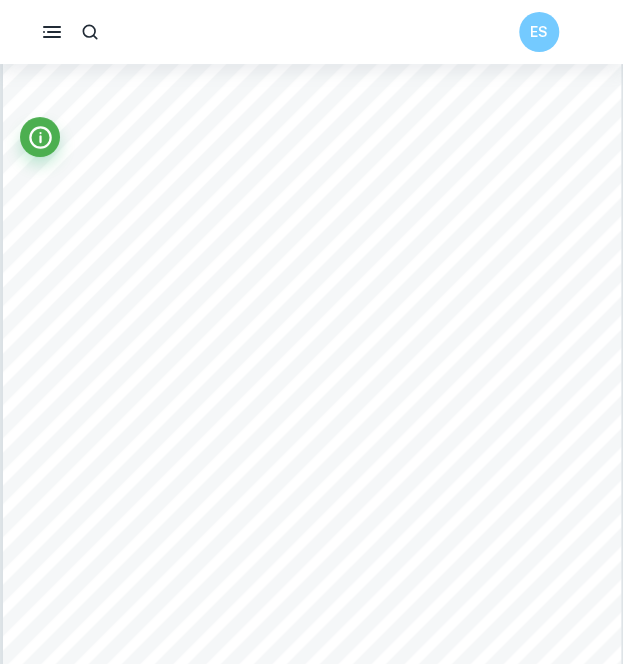type on "2" 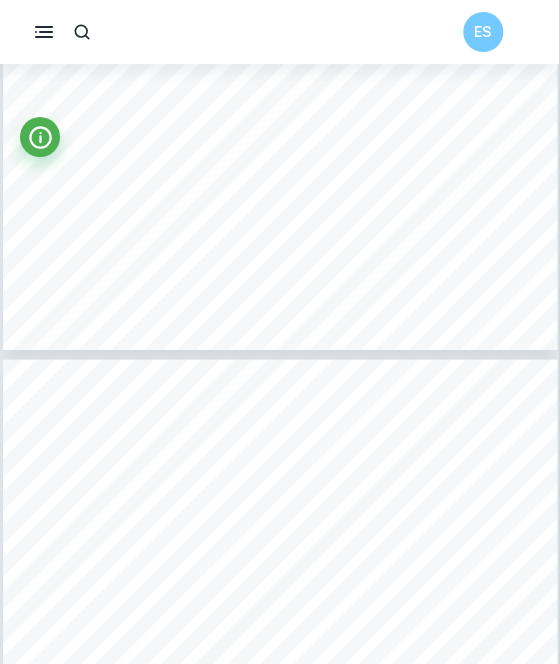 scroll, scrollTop: 9320, scrollLeft: 0, axis: vertical 